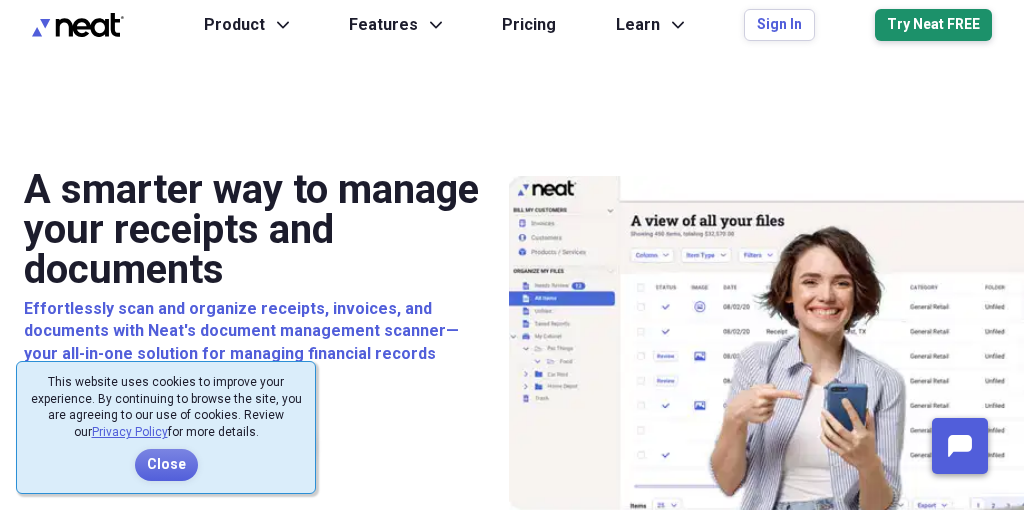 scroll, scrollTop: 0, scrollLeft: 0, axis: both 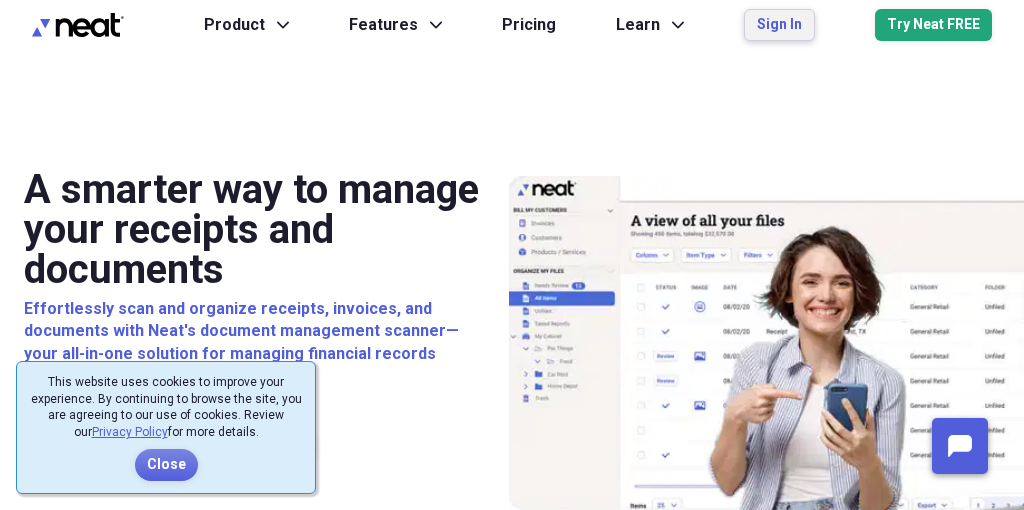 click on "Sign In" at bounding box center [779, 25] 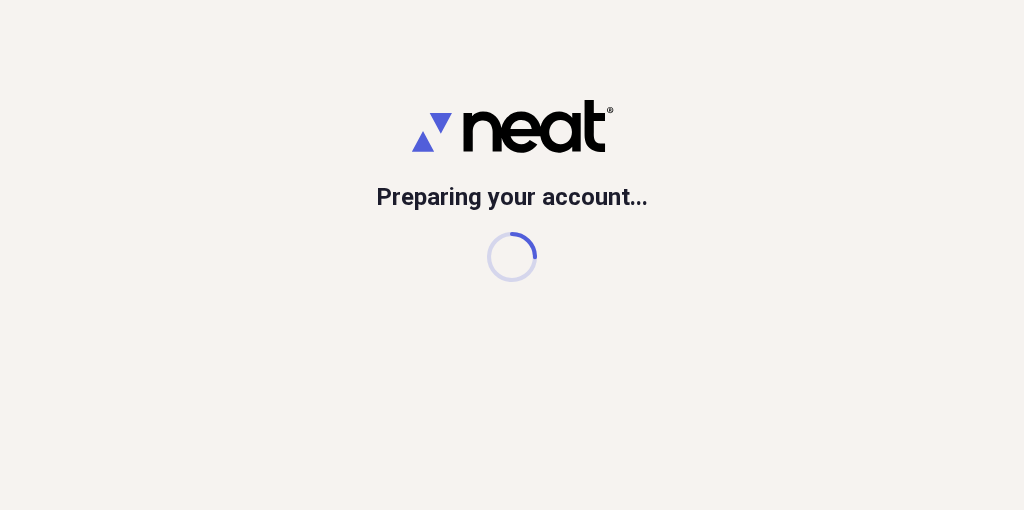 scroll, scrollTop: 0, scrollLeft: 0, axis: both 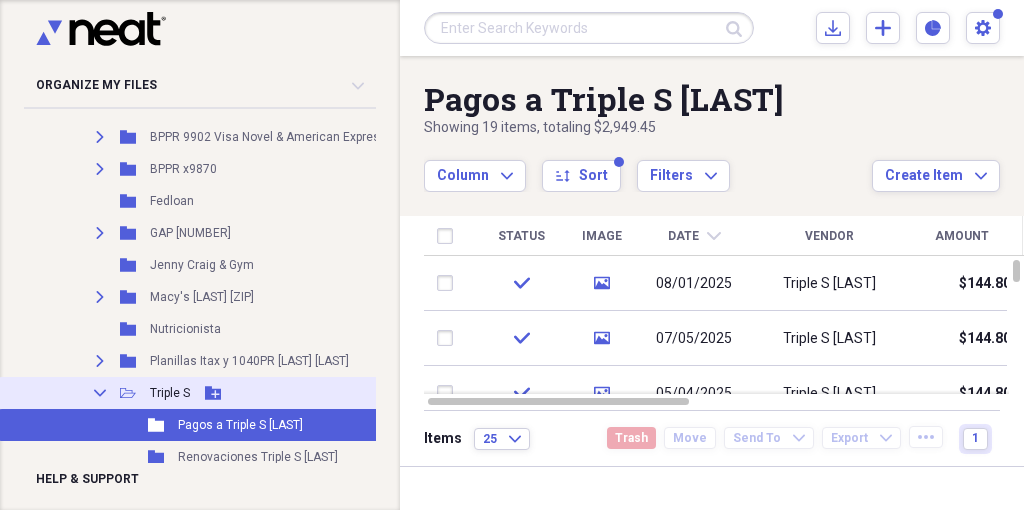 click on "Collapse" at bounding box center (100, 393) 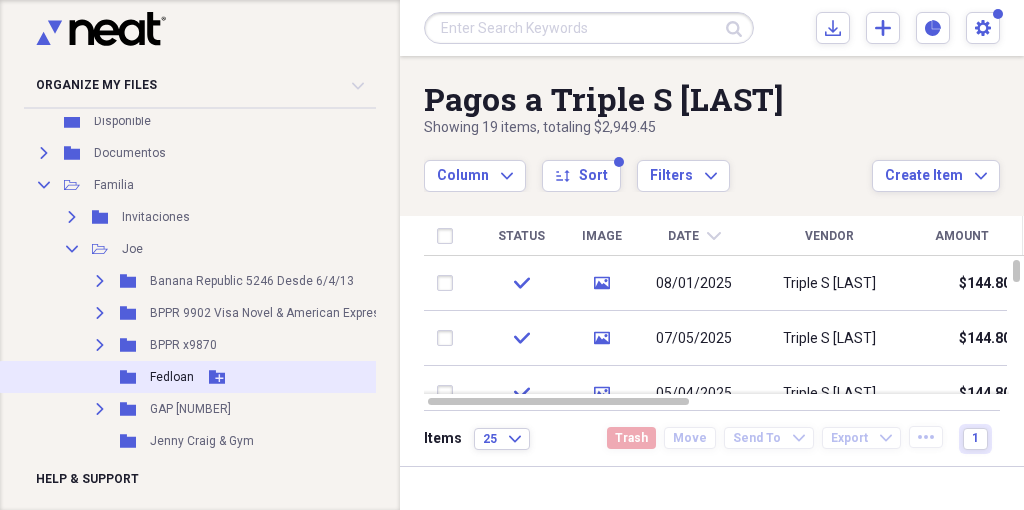 scroll, scrollTop: 262, scrollLeft: 0, axis: vertical 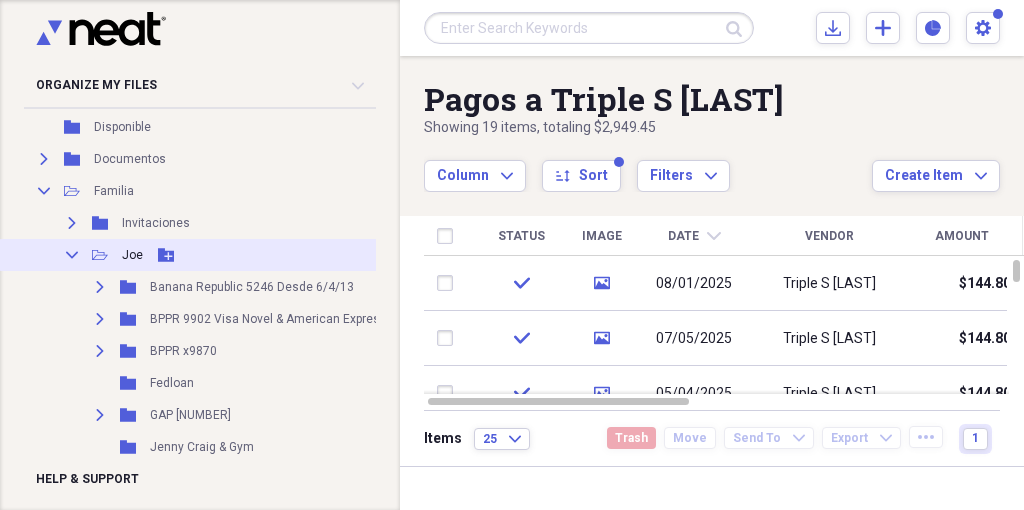 click on "Collapse" at bounding box center [72, 255] 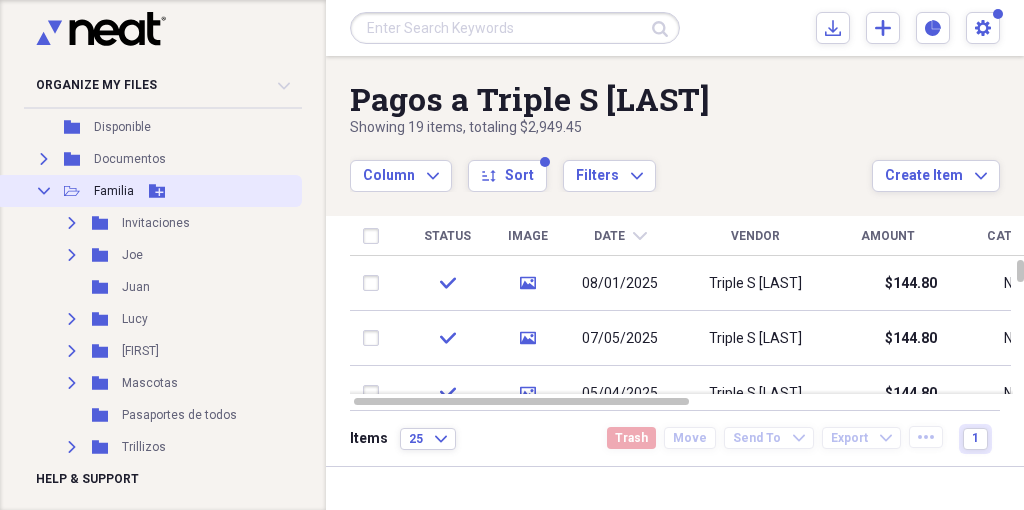 click on "Collapse" 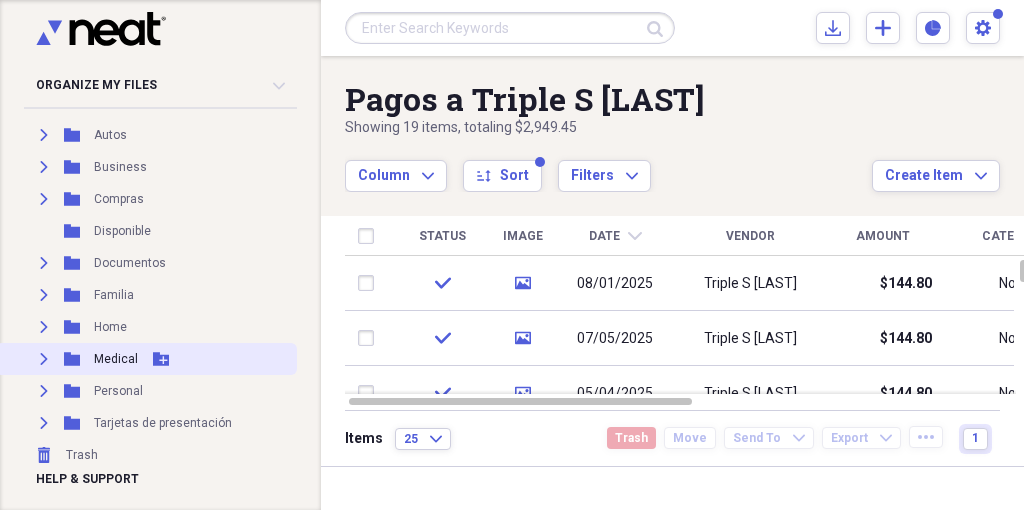 click on "Expand" 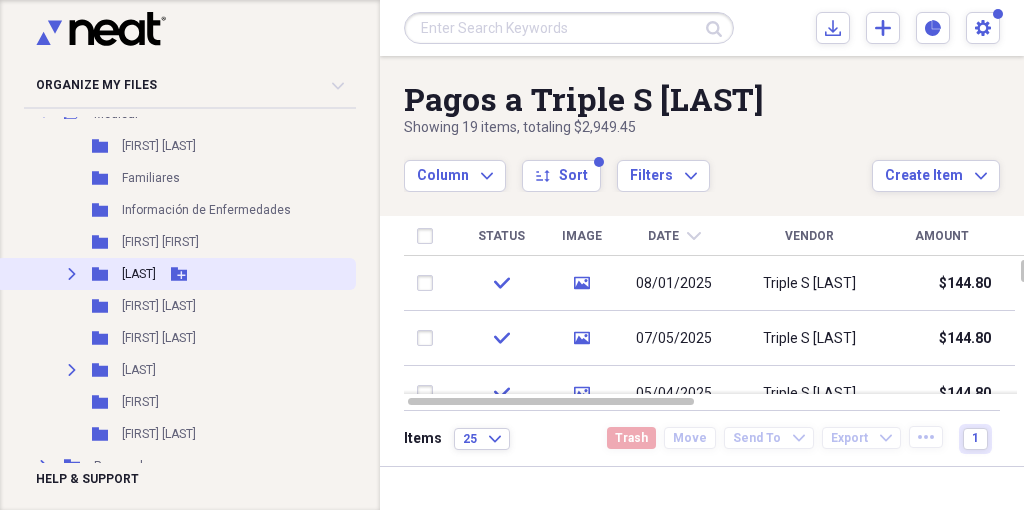 scroll, scrollTop: 407, scrollLeft: 0, axis: vertical 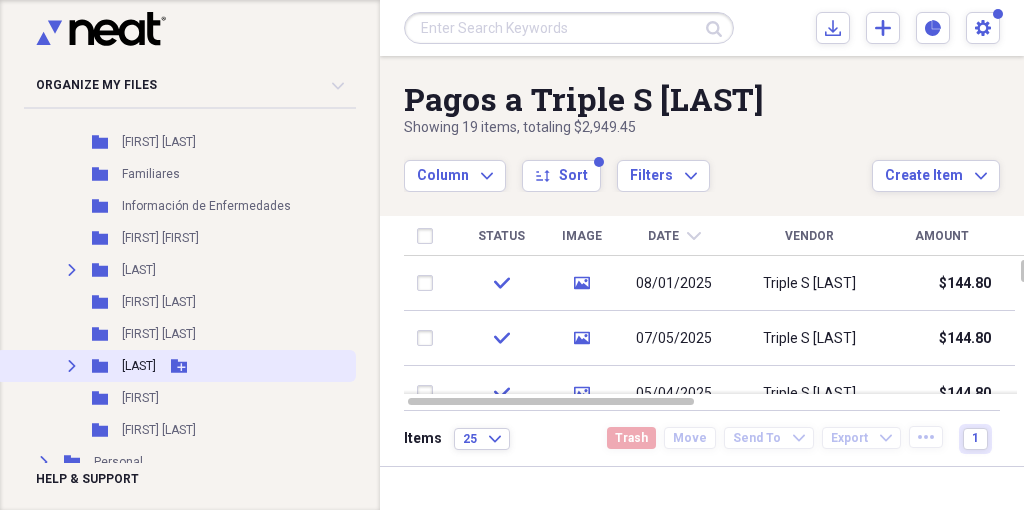 click 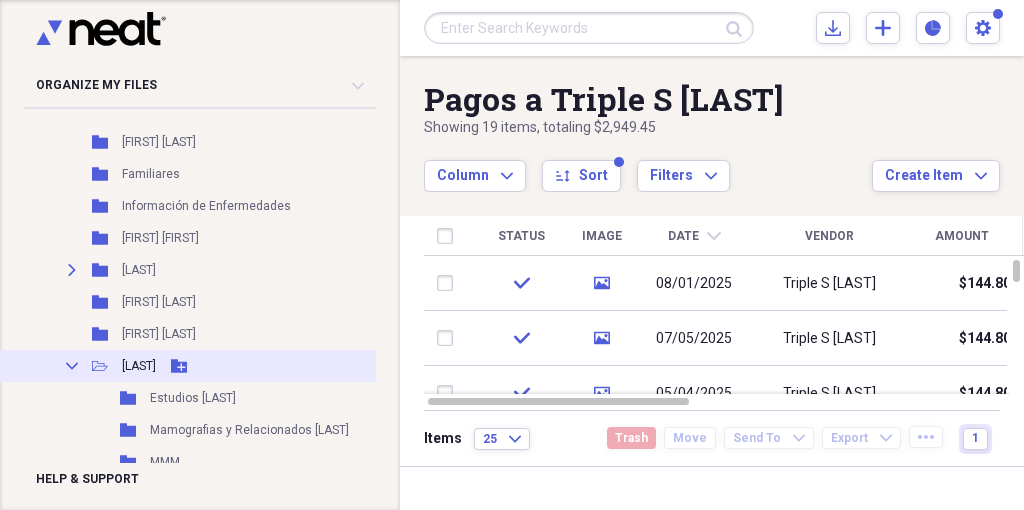 click on "Collapse Open Folder [LAST] Add Folder" at bounding box center [205, 366] 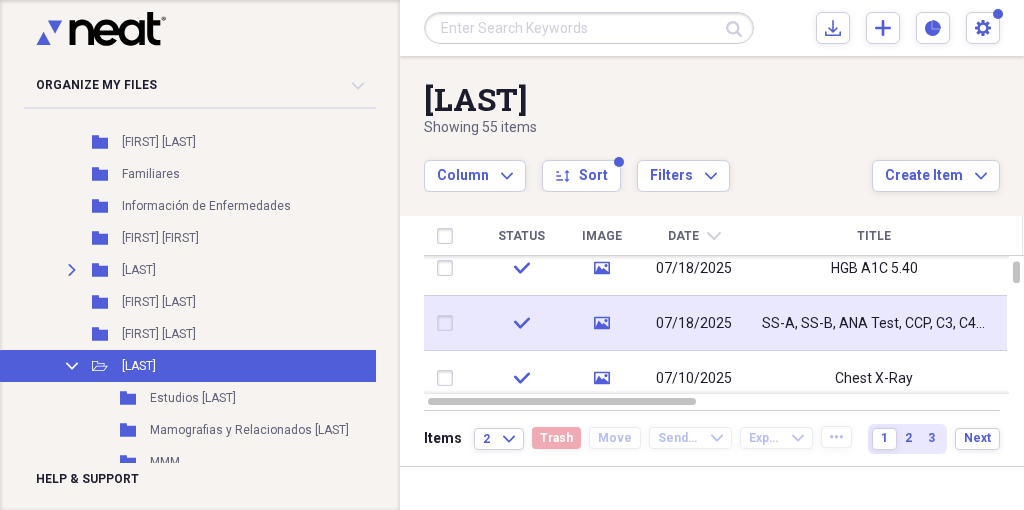 click on "SS-A, SS-B, ANA Test, CCP, C3, C4, CBC, CMP, CRP, RA IgG, Anti ds DNA" at bounding box center [874, 324] 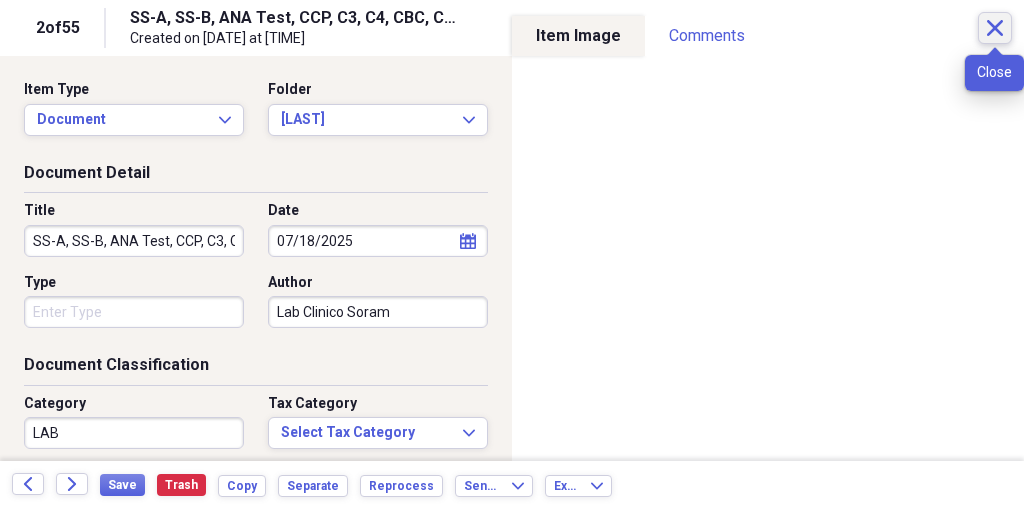 click on "Close" at bounding box center (995, 28) 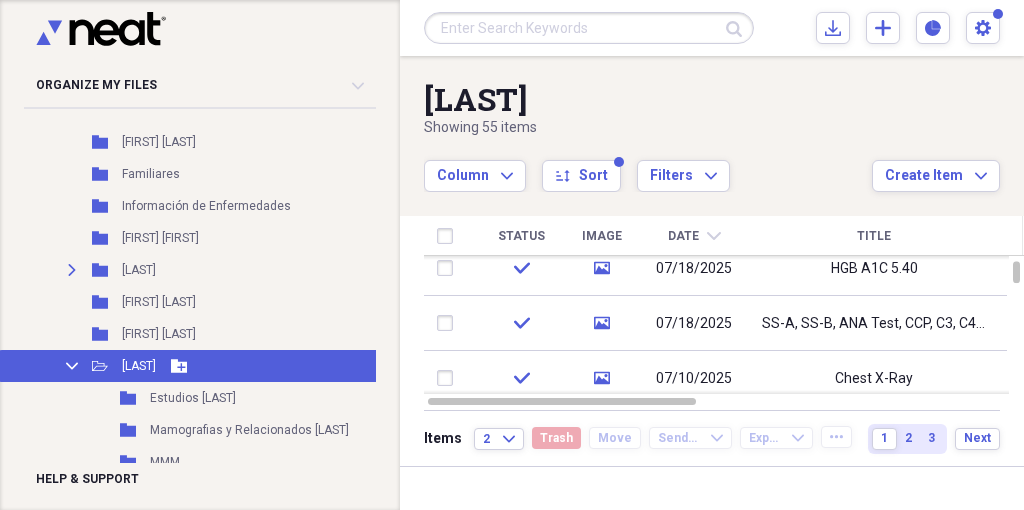 click on "Collapse" 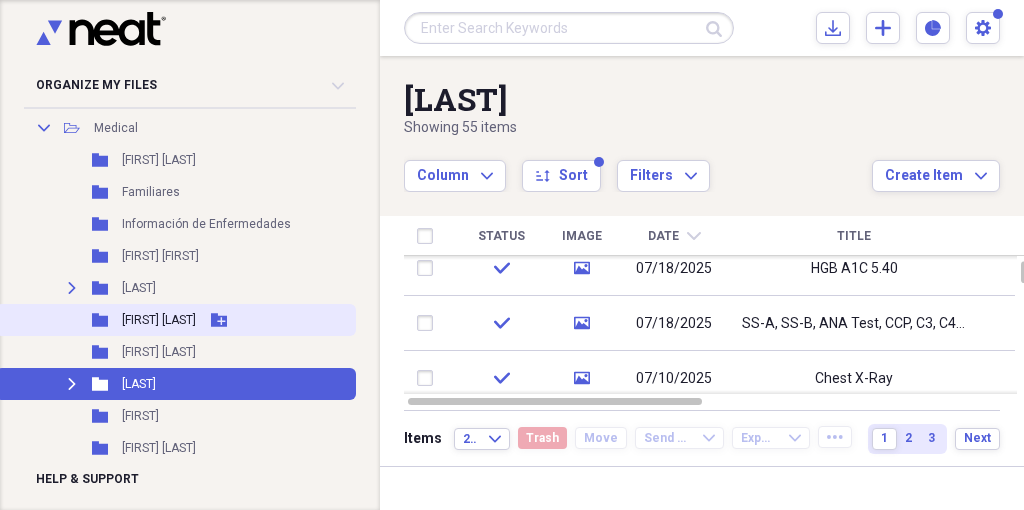scroll, scrollTop: 399, scrollLeft: 0, axis: vertical 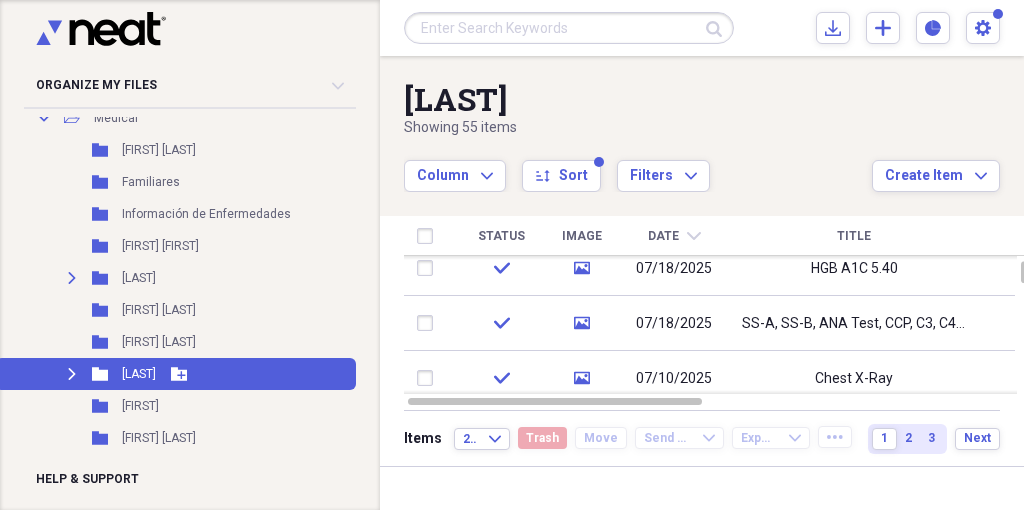 click on "Expand" 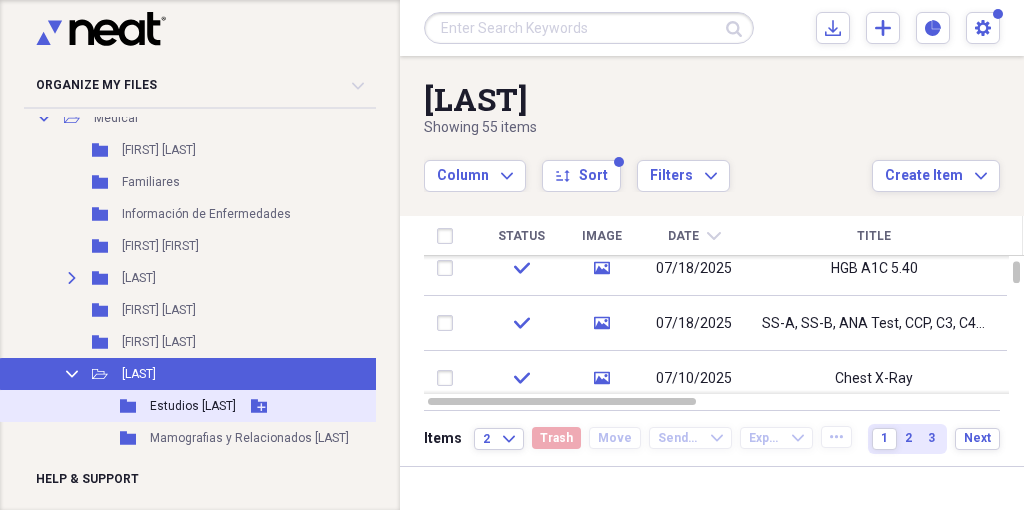 click on "Estudios [LAST]" at bounding box center [193, 406] 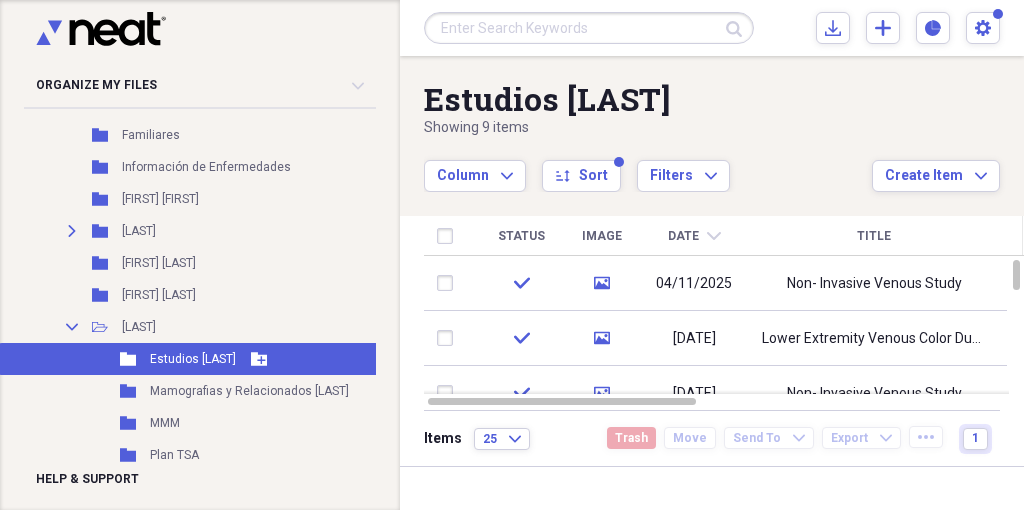 scroll, scrollTop: 424, scrollLeft: 0, axis: vertical 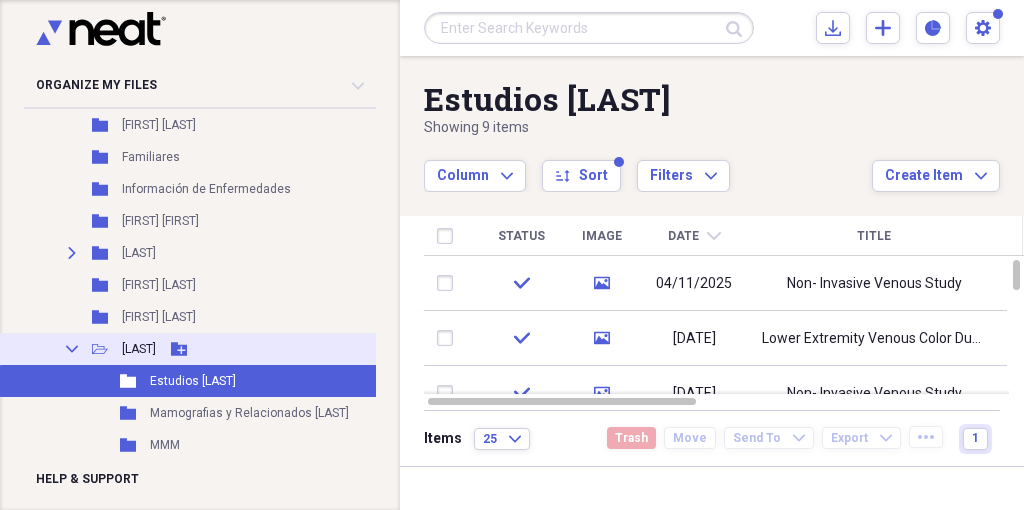 click on "Collapse Open Folder [LAST] Add Folder" at bounding box center (205, 349) 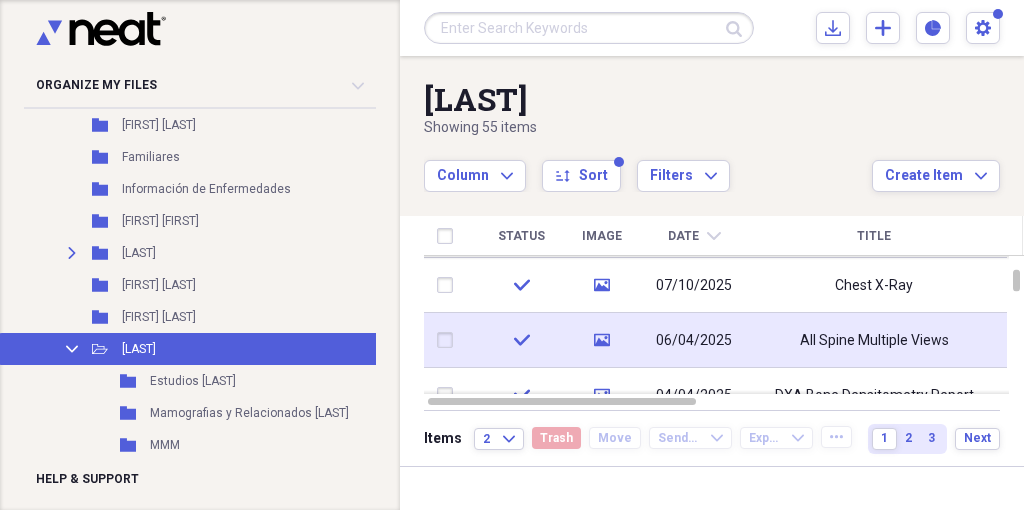 click on "All Spine Multiple Views" at bounding box center [874, 341] 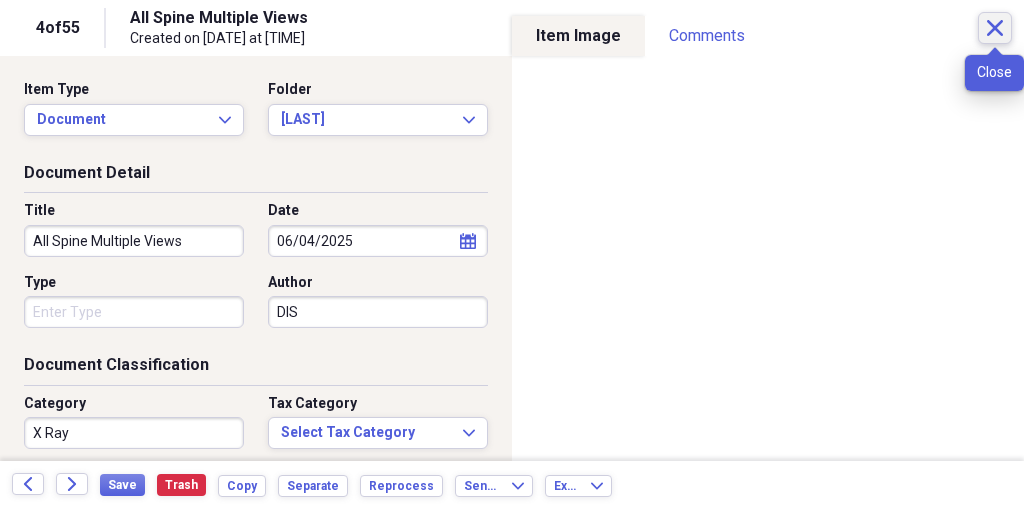 click on "Close" 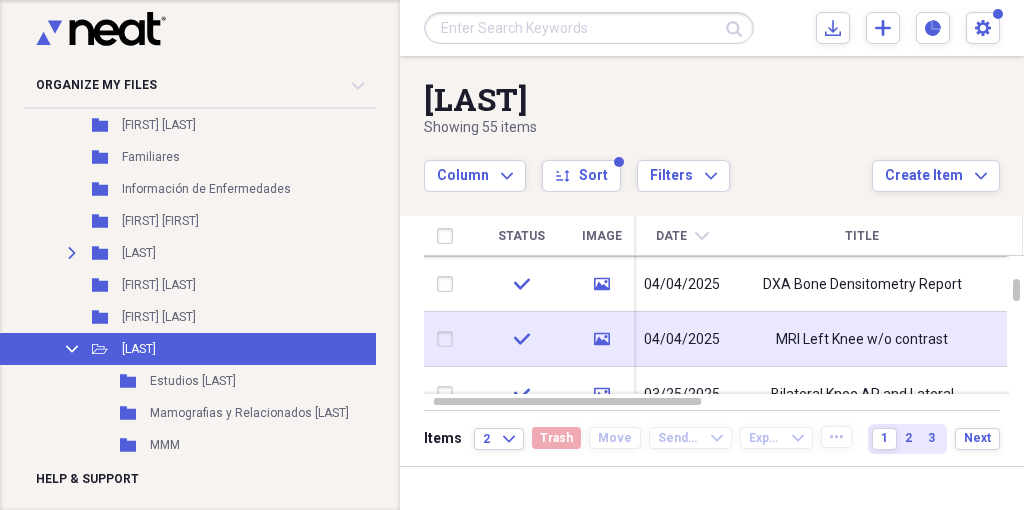 click on "MRI Left Knee w/o contrast" at bounding box center (862, 340) 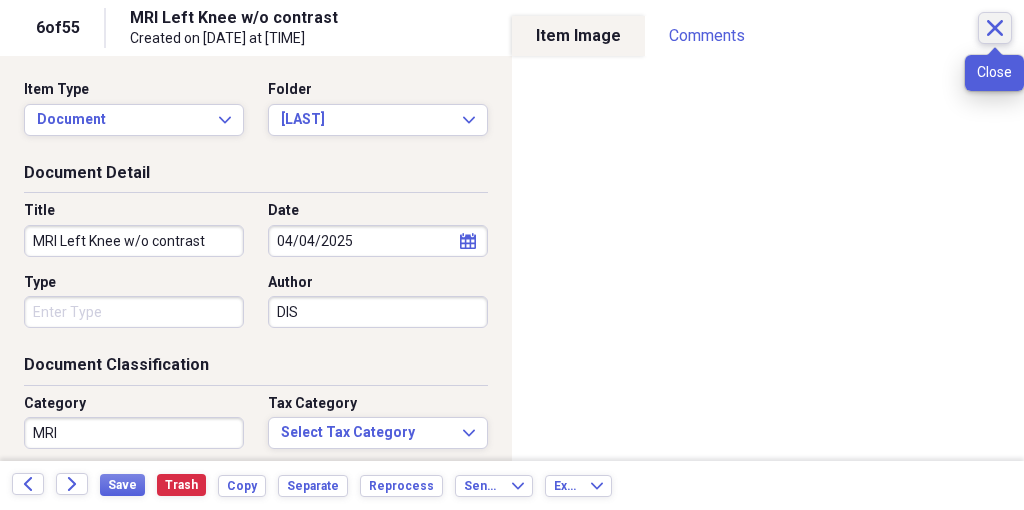 click 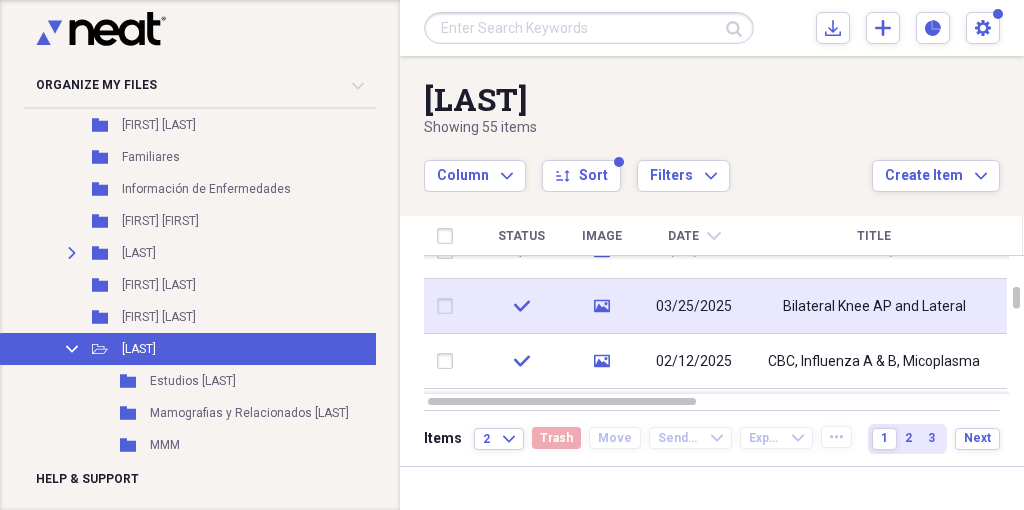click on "Bilateral Knee AP and Lateral" at bounding box center (874, 307) 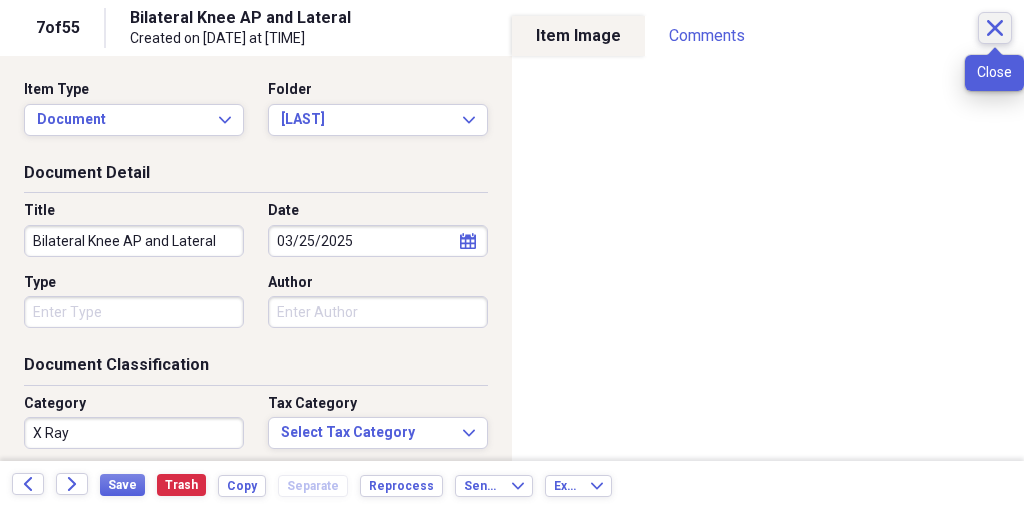 click on "Close" 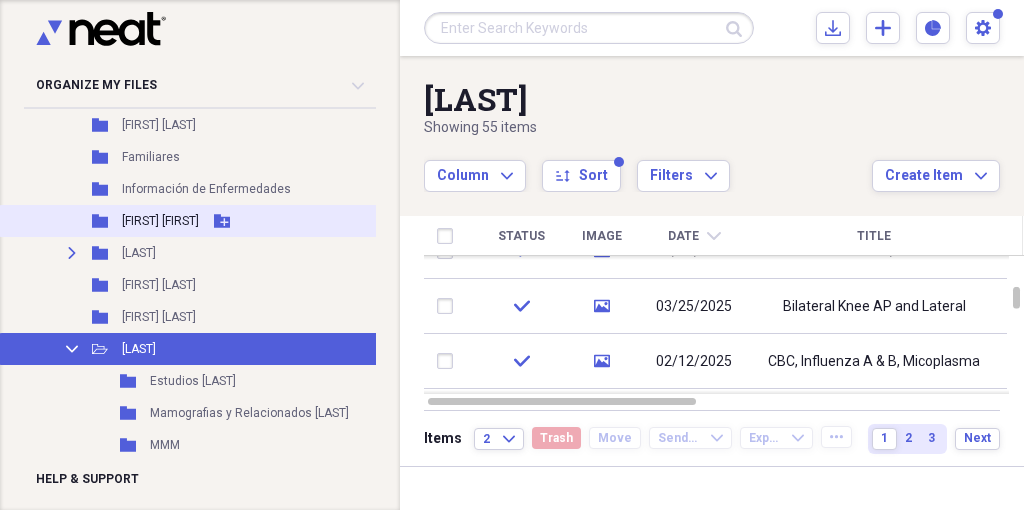 scroll, scrollTop: 406, scrollLeft: 0, axis: vertical 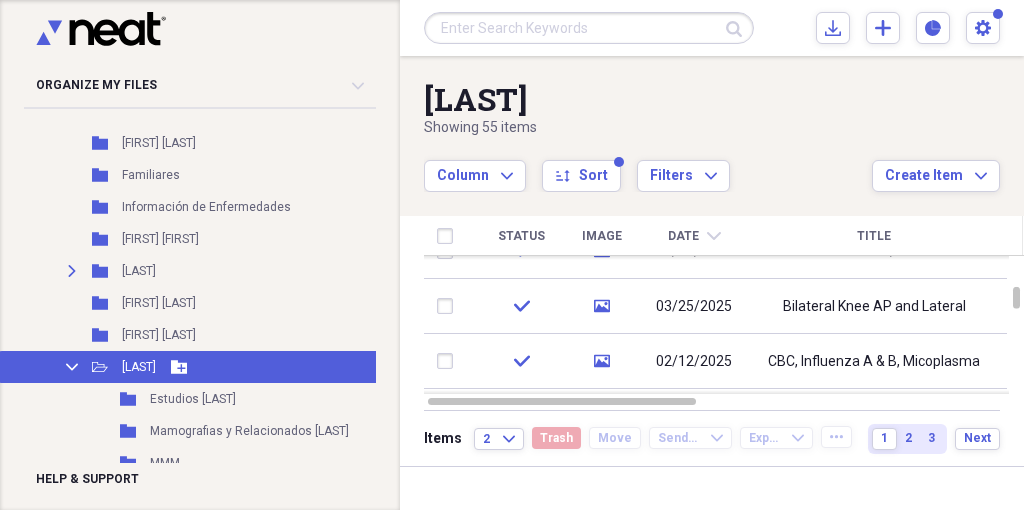 click on "Collapse" at bounding box center (72, 367) 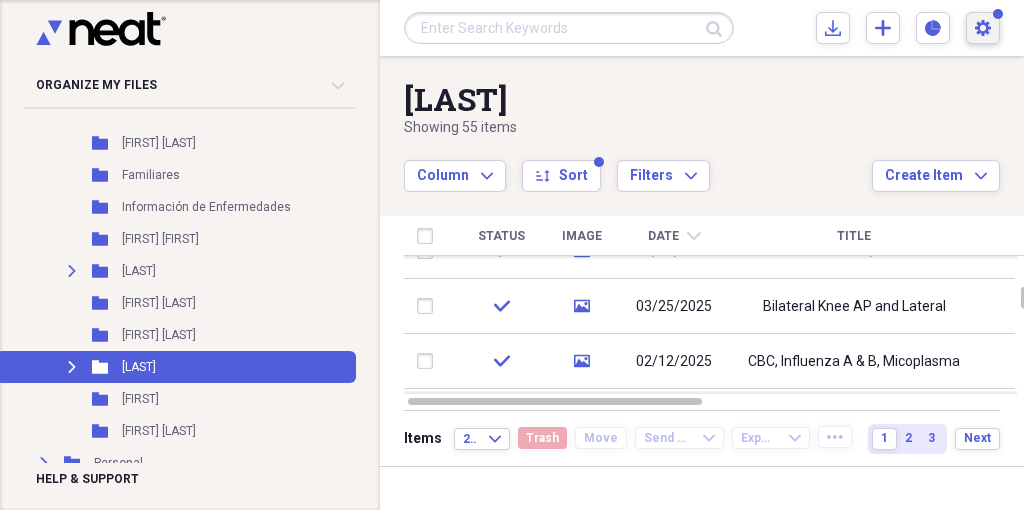 click on "Settings" 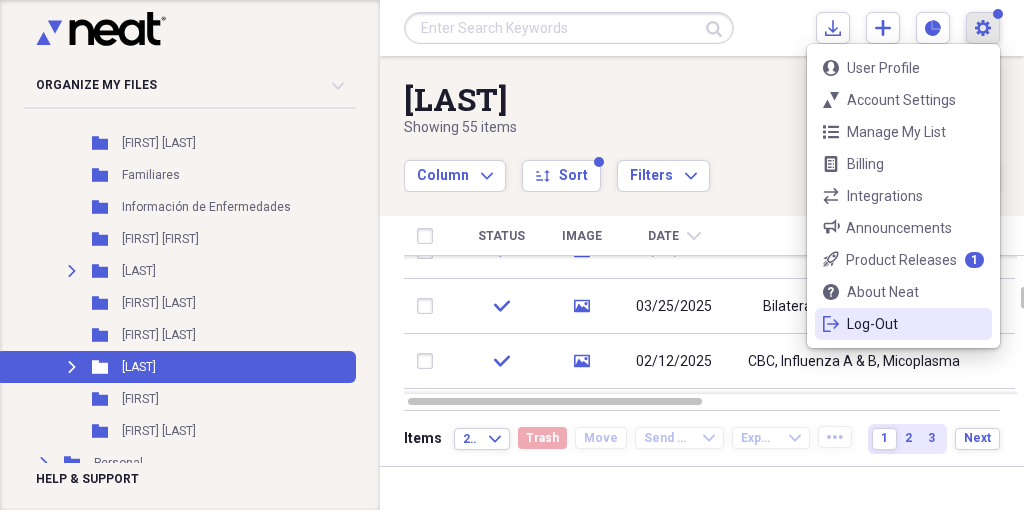 click on "logout Log-Out" at bounding box center [903, 324] 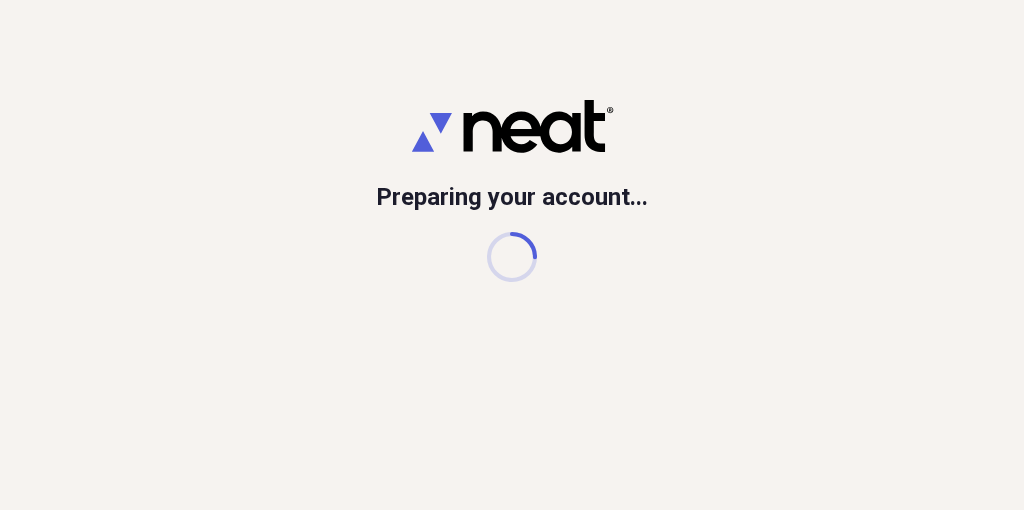 scroll, scrollTop: 0, scrollLeft: 0, axis: both 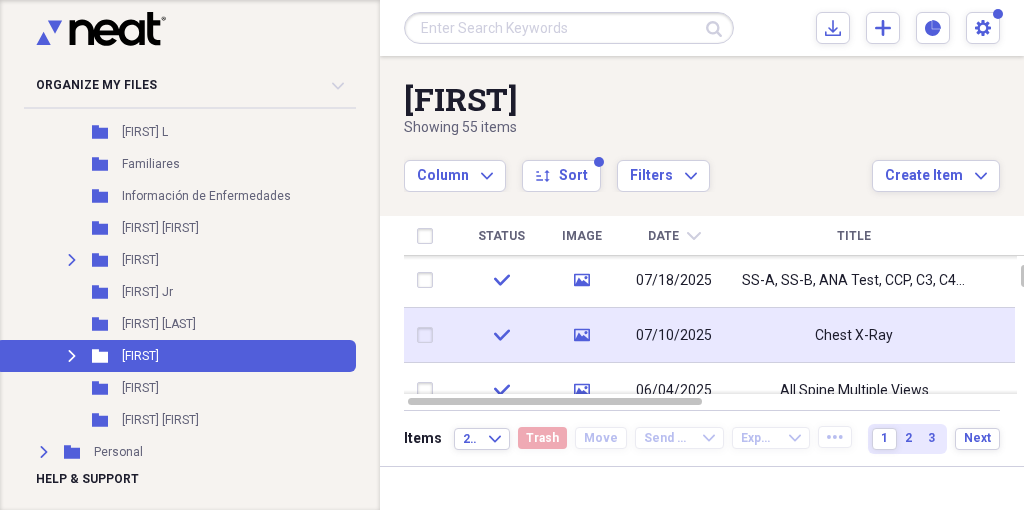 click on "Chest X-Ray" at bounding box center [854, 335] 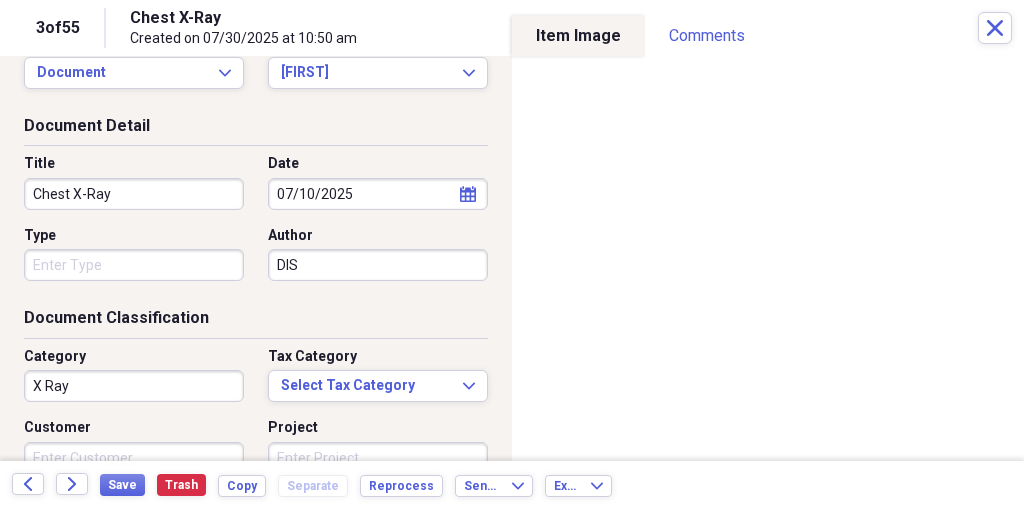 scroll, scrollTop: 46, scrollLeft: 0, axis: vertical 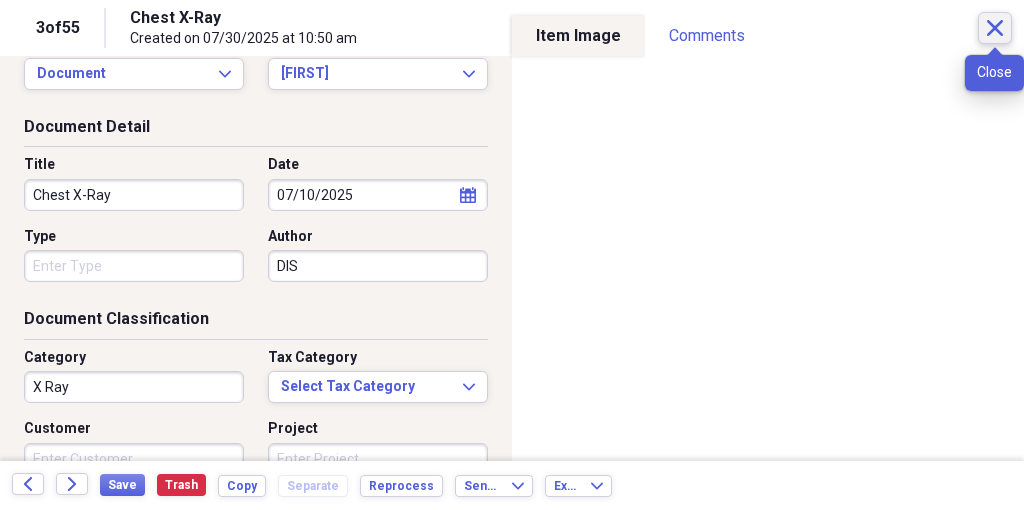 click 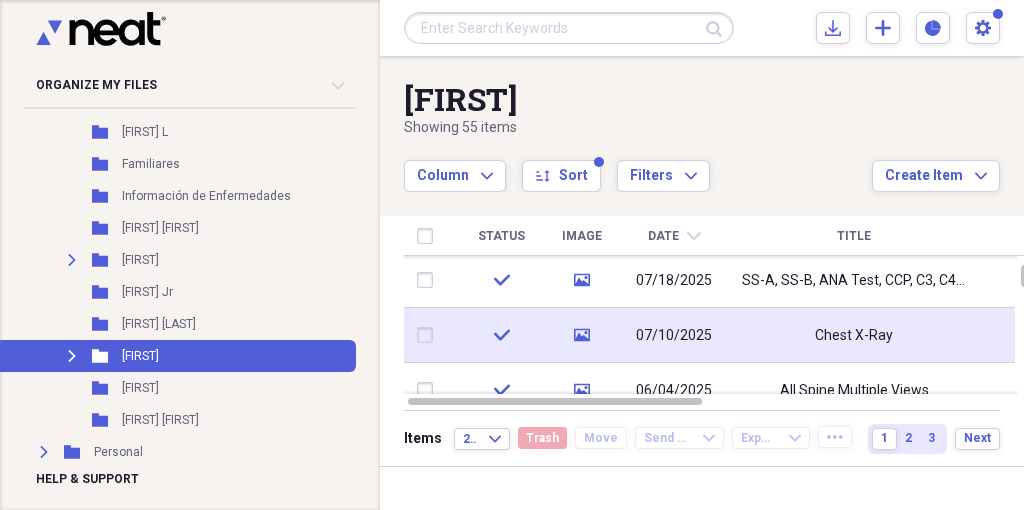 click on "07/10/2025" at bounding box center [674, 336] 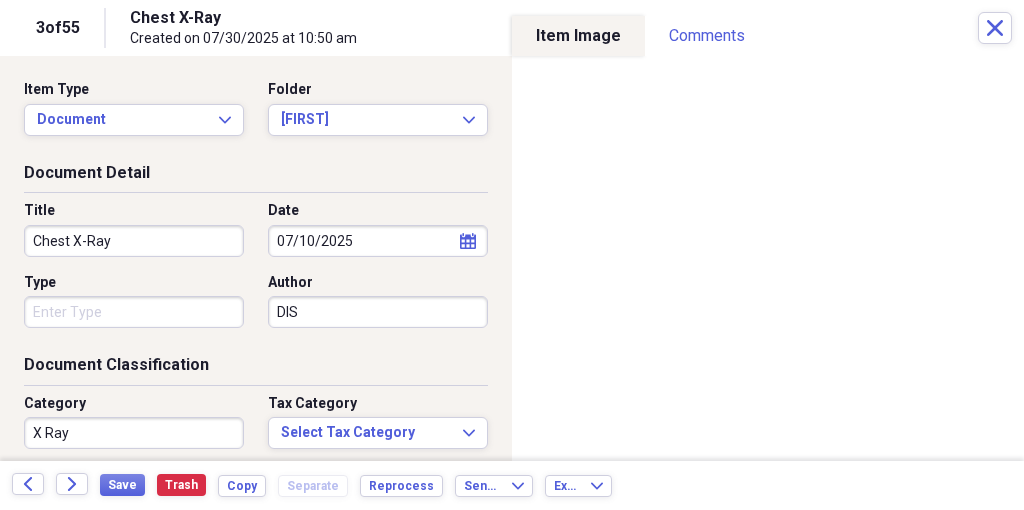 scroll, scrollTop: 0, scrollLeft: 0, axis: both 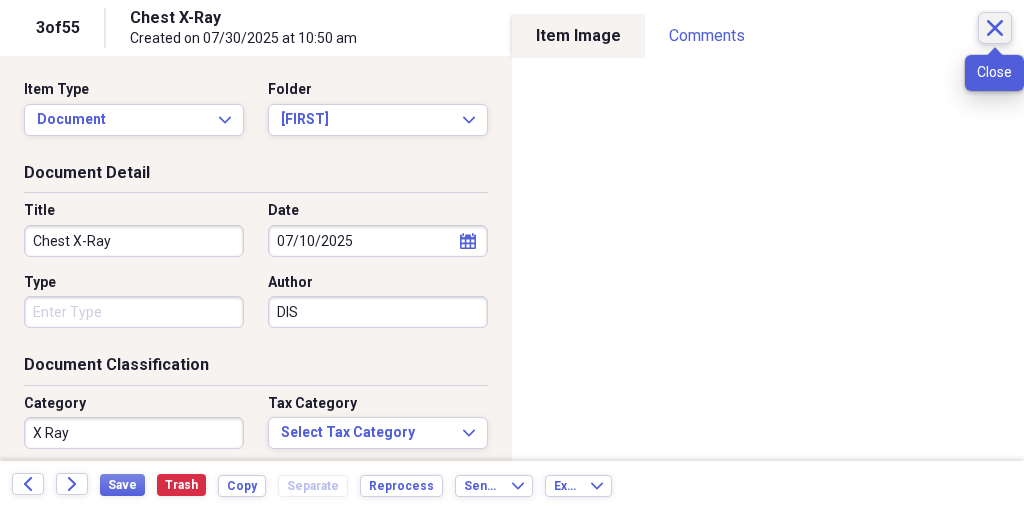 click on "Close" 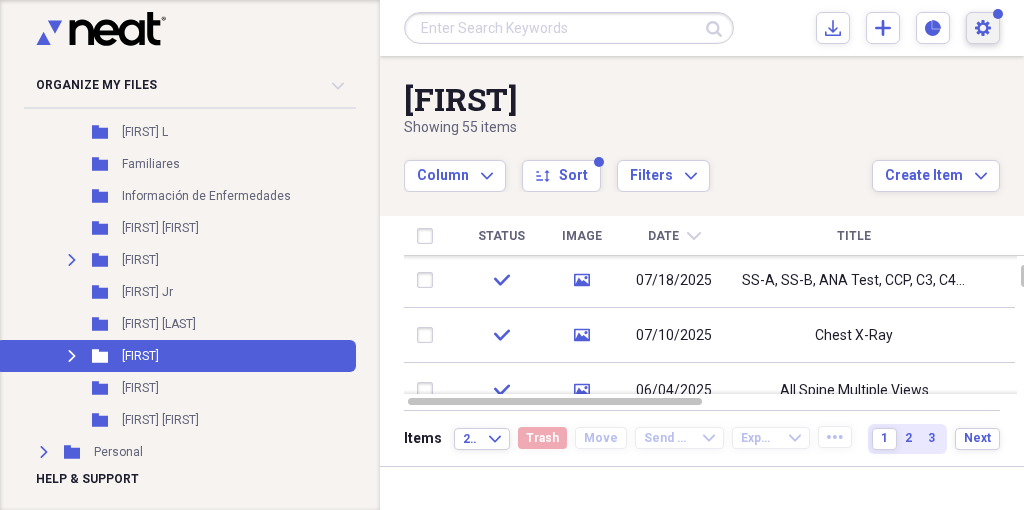 click on "Settings [LAST] Expand" at bounding box center (983, 28) 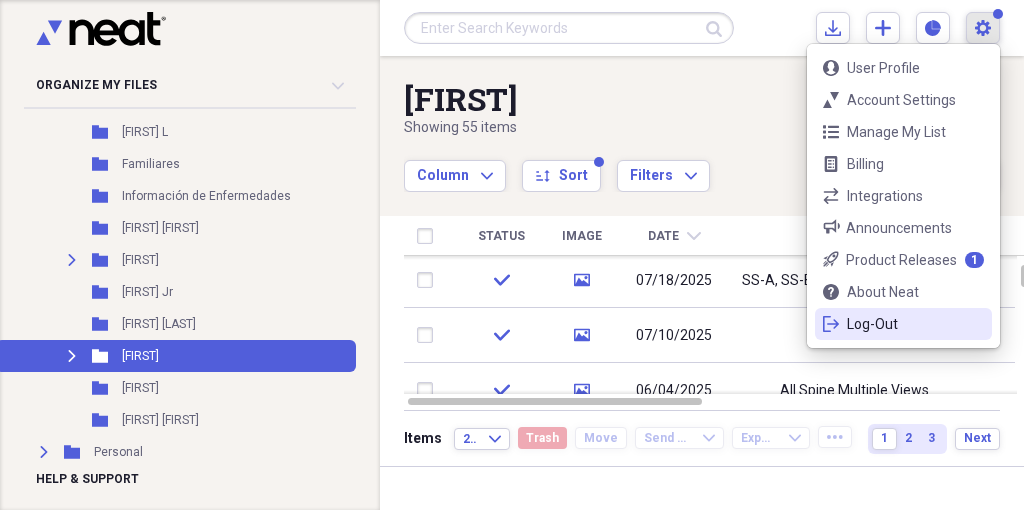 click on "Log-Out" at bounding box center [903, 324] 